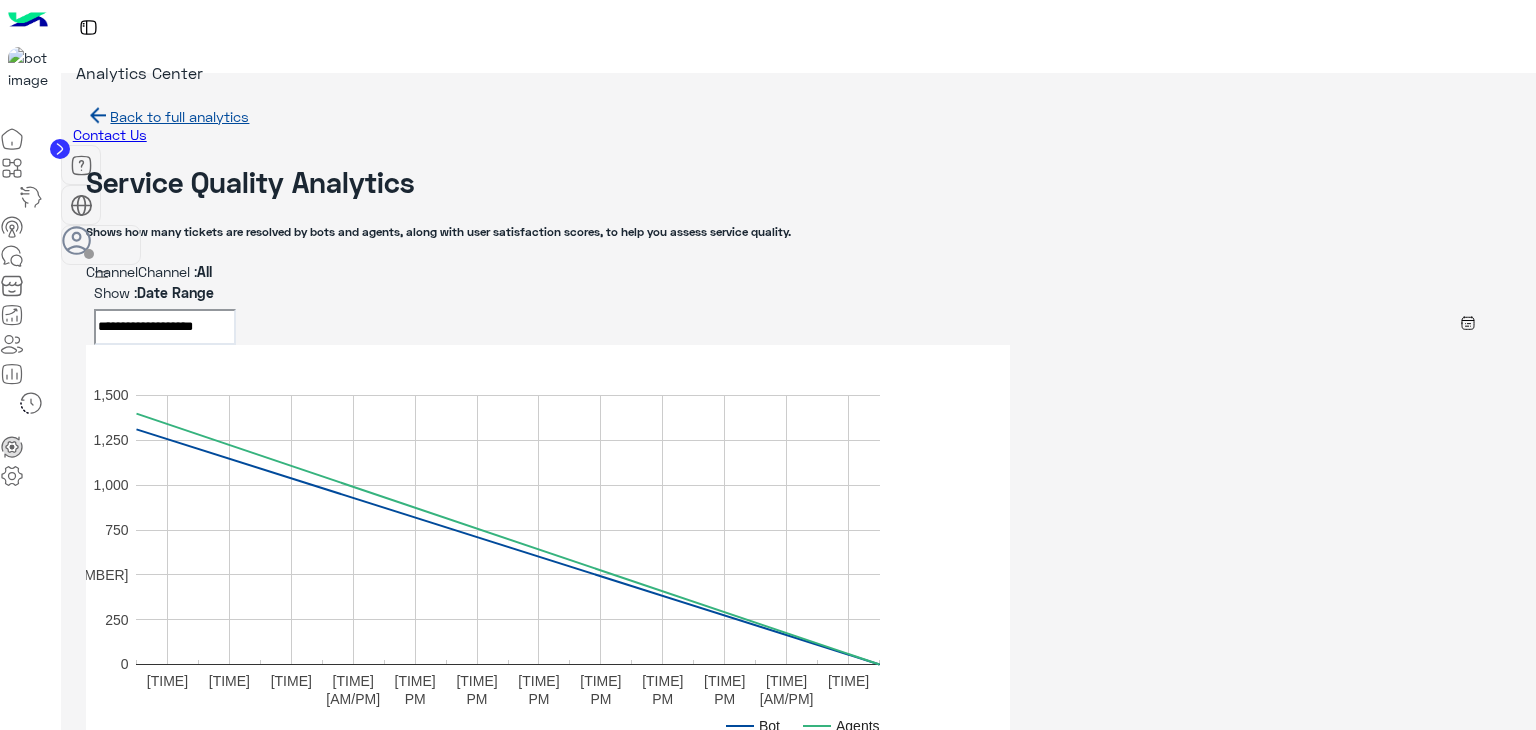 scroll, scrollTop: 0, scrollLeft: 0, axis: both 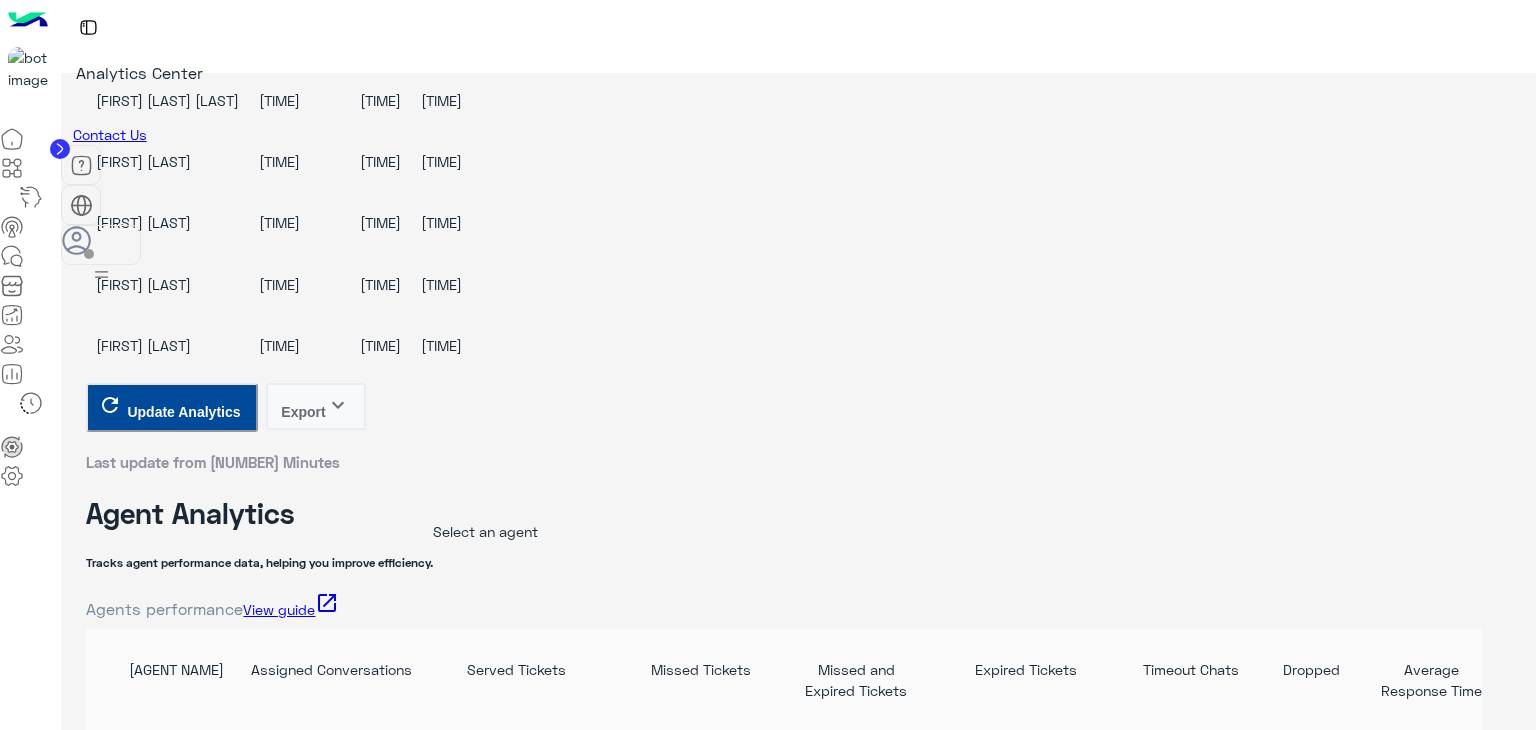click on "Update Analytics  Export   keyboard_arrow_down Last update from [NUMBER] Minutes" at bounding box center (784, 1183) 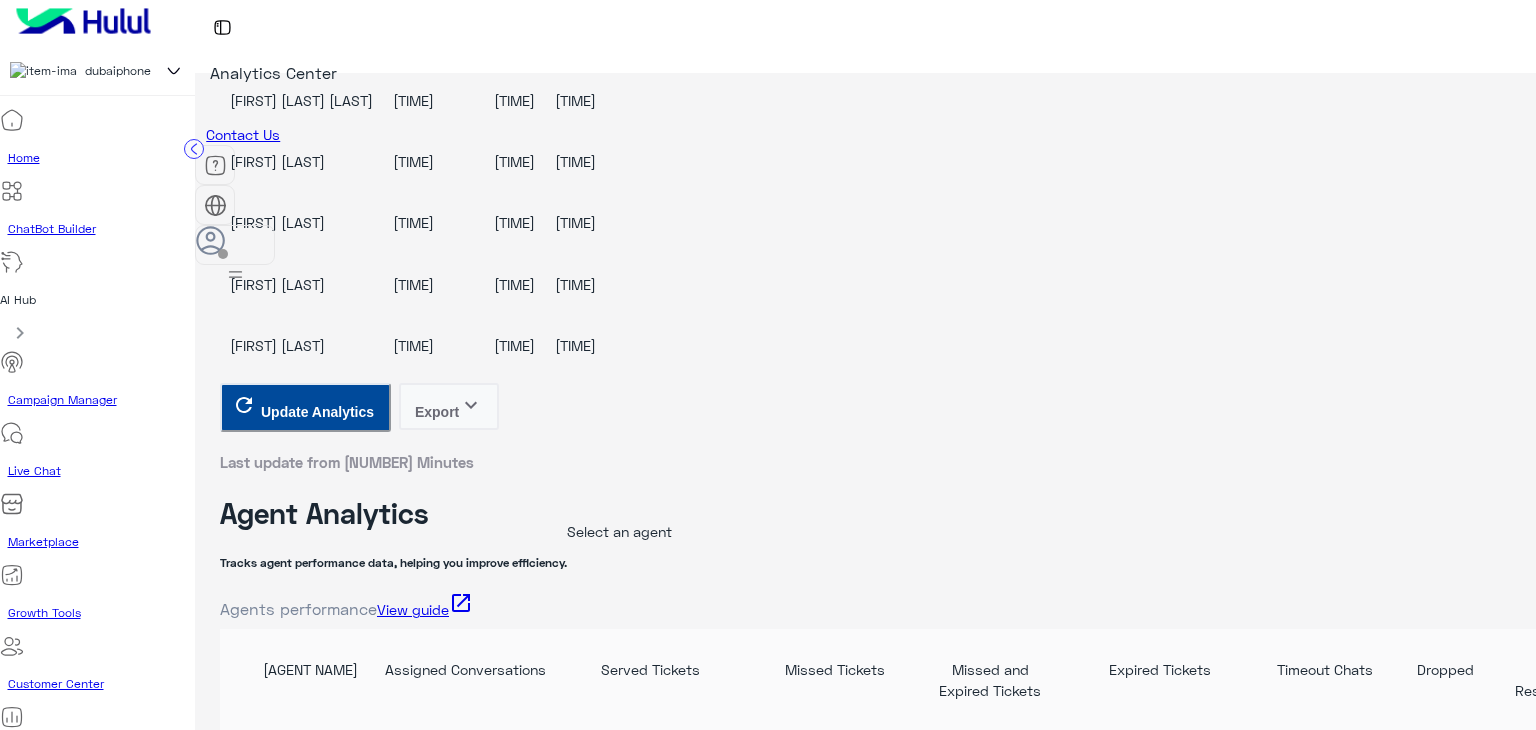 scroll, scrollTop: 0, scrollLeft: 0, axis: both 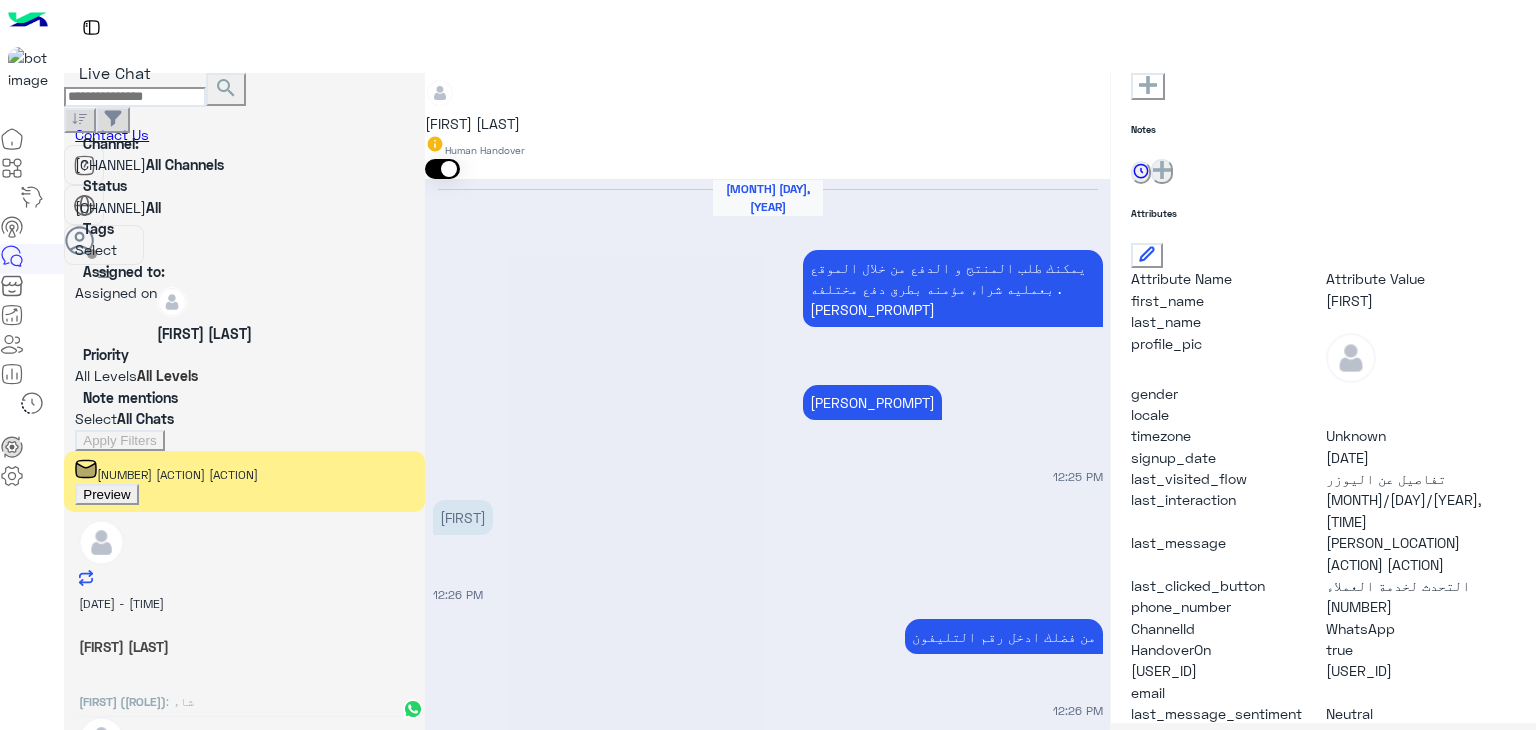 click on "Preview" at bounding box center [106, 494] 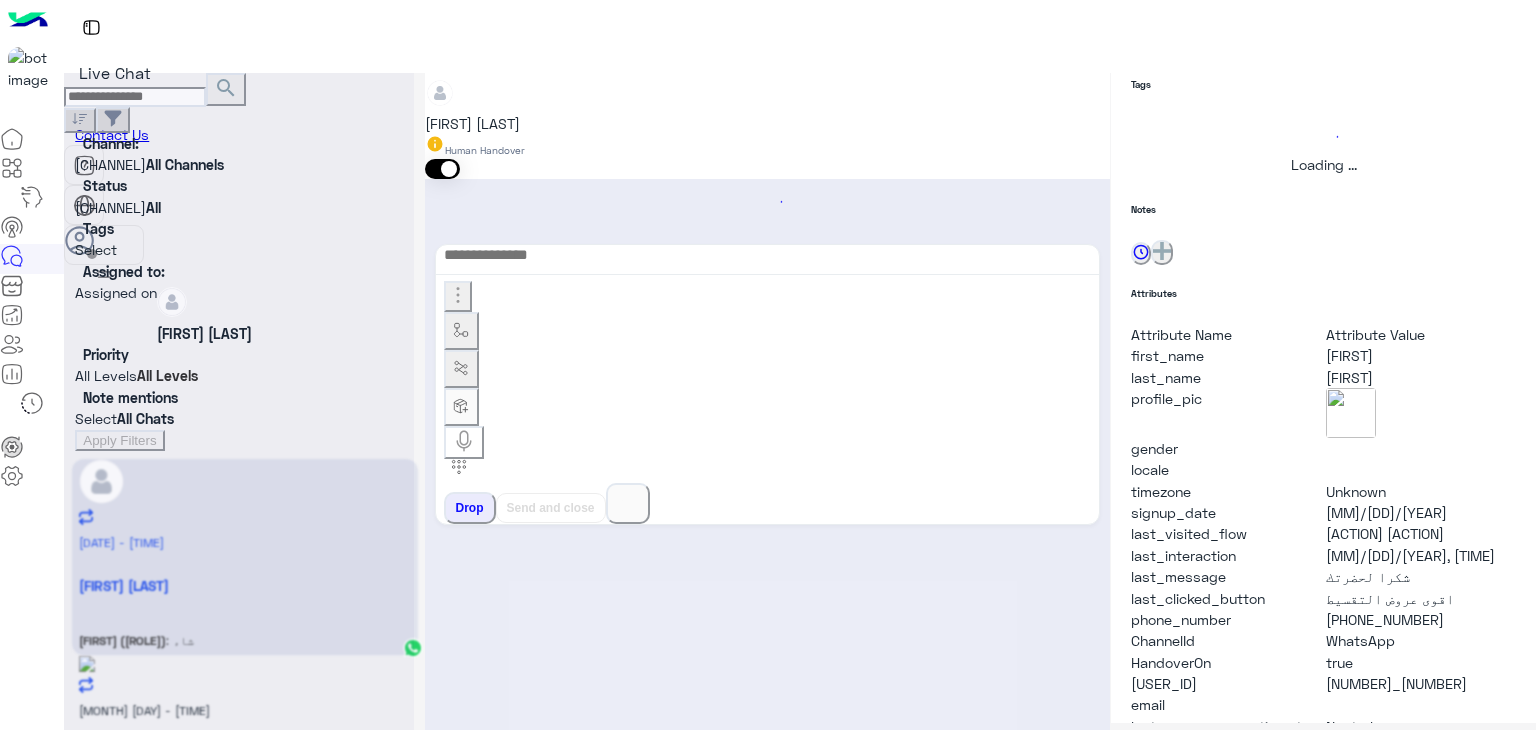 scroll, scrollTop: 429, scrollLeft: 0, axis: vertical 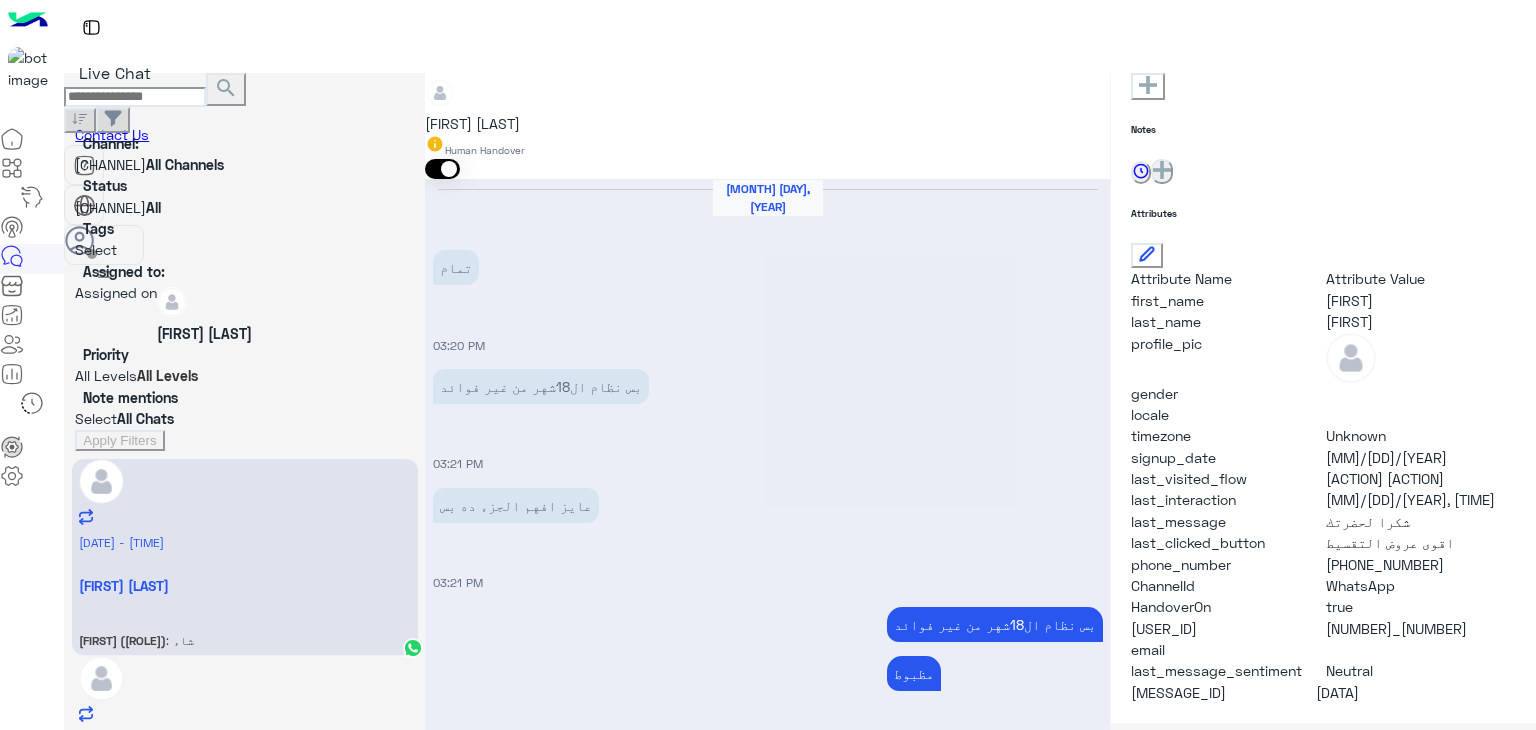 click on "[NUMBER]_[NUMBER]" at bounding box center [1421, 300] 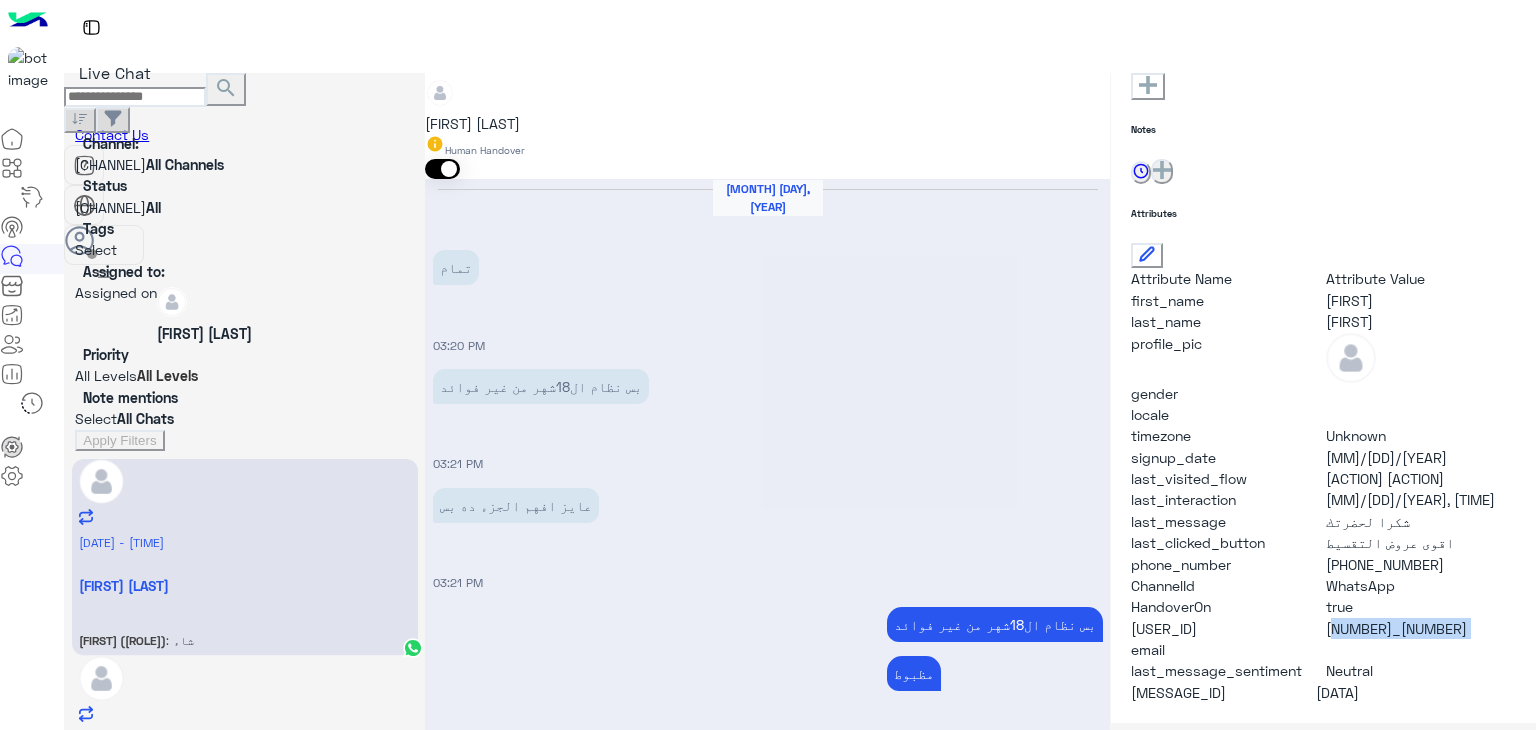 click on "[NUMBER]_[NUMBER]" at bounding box center (1421, 300) 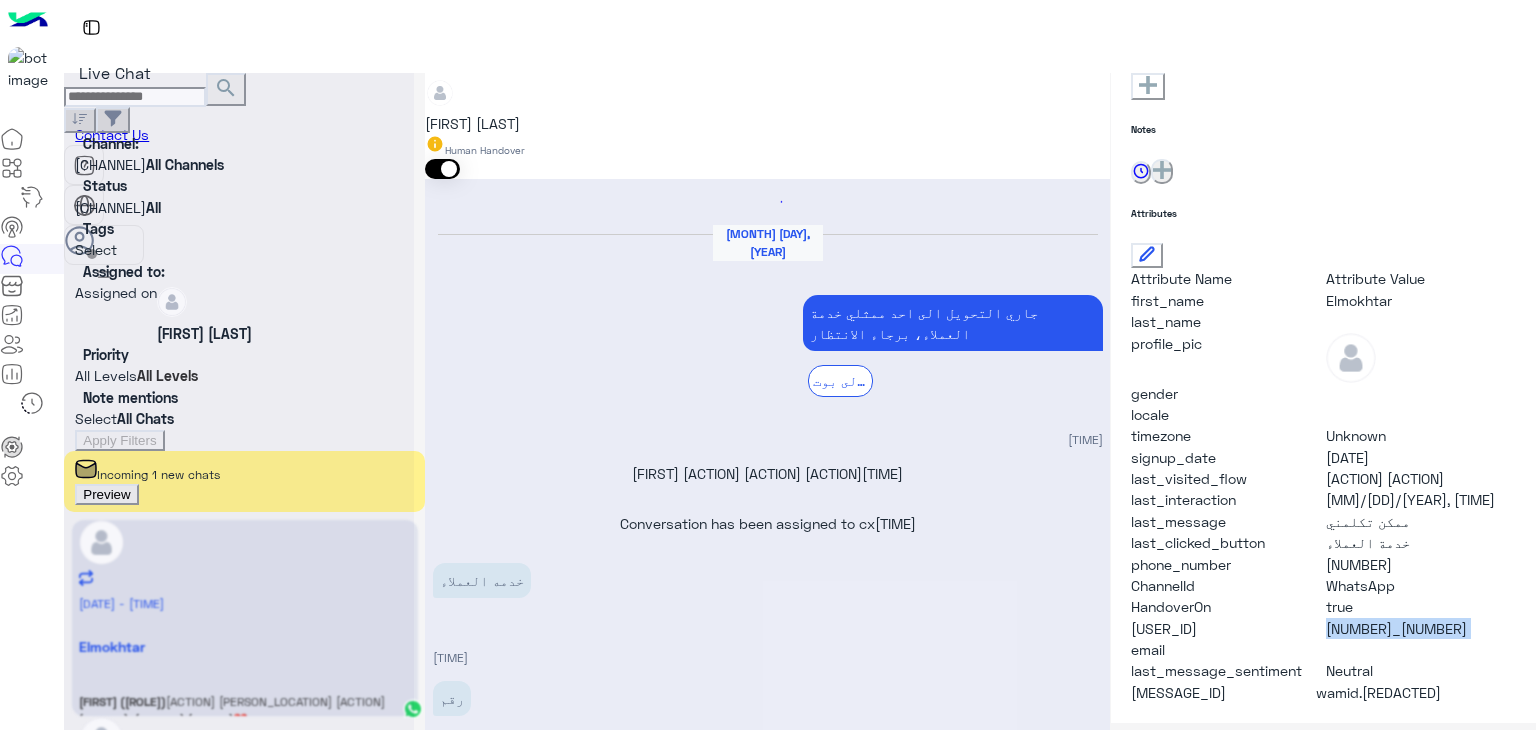 scroll, scrollTop: 371, scrollLeft: 0, axis: vertical 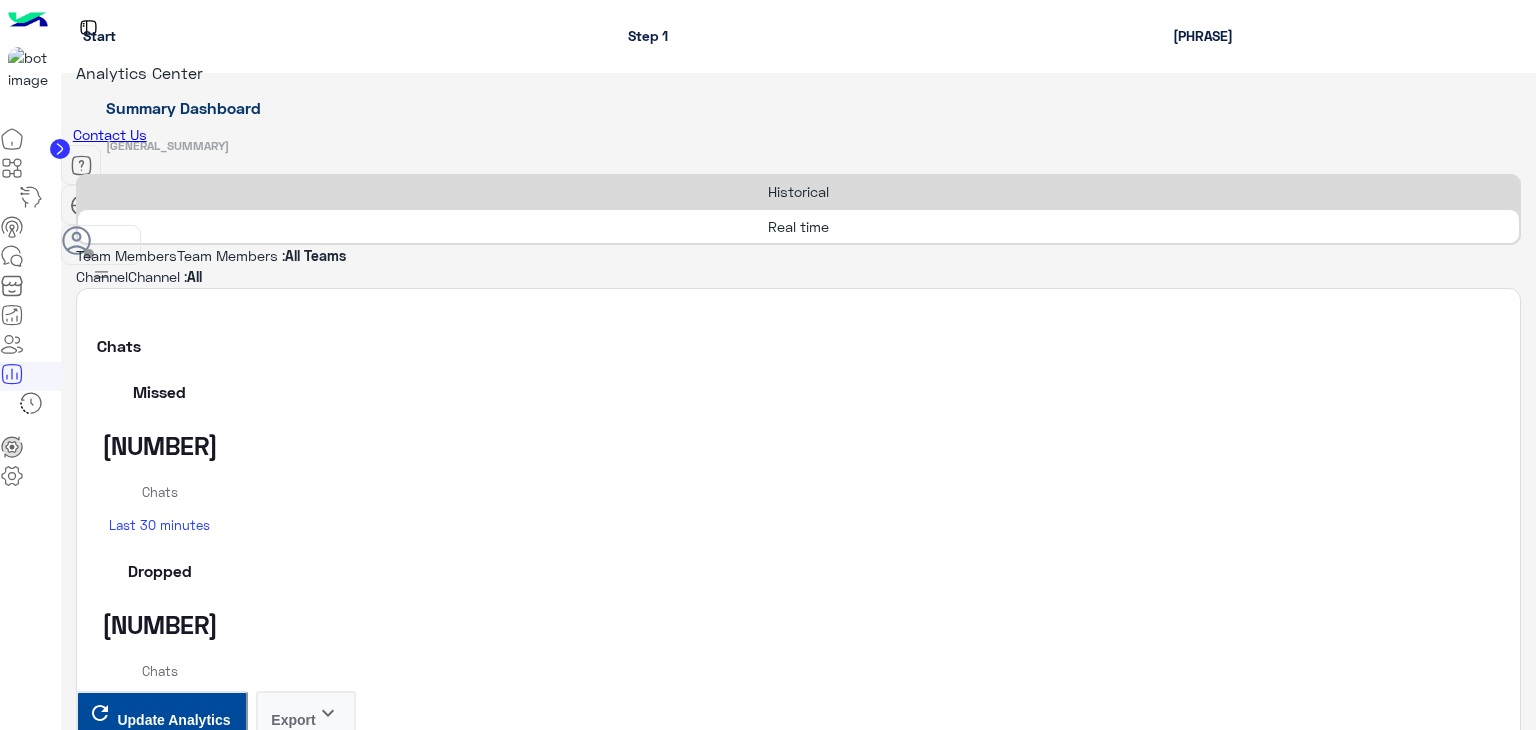 click on "Update Analytics" at bounding box center (173, 3946) 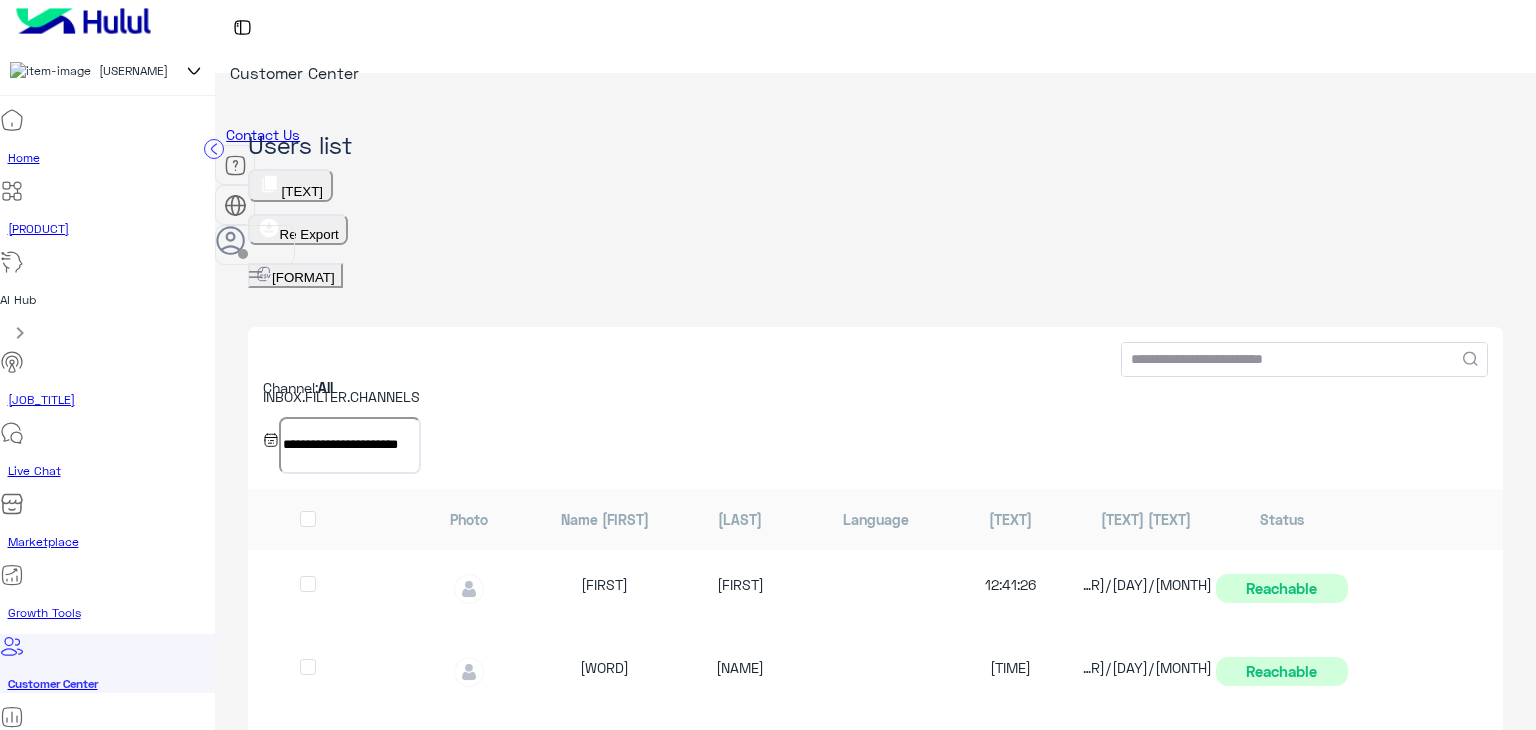 click on "expand_more" at bounding box center [20, 333] 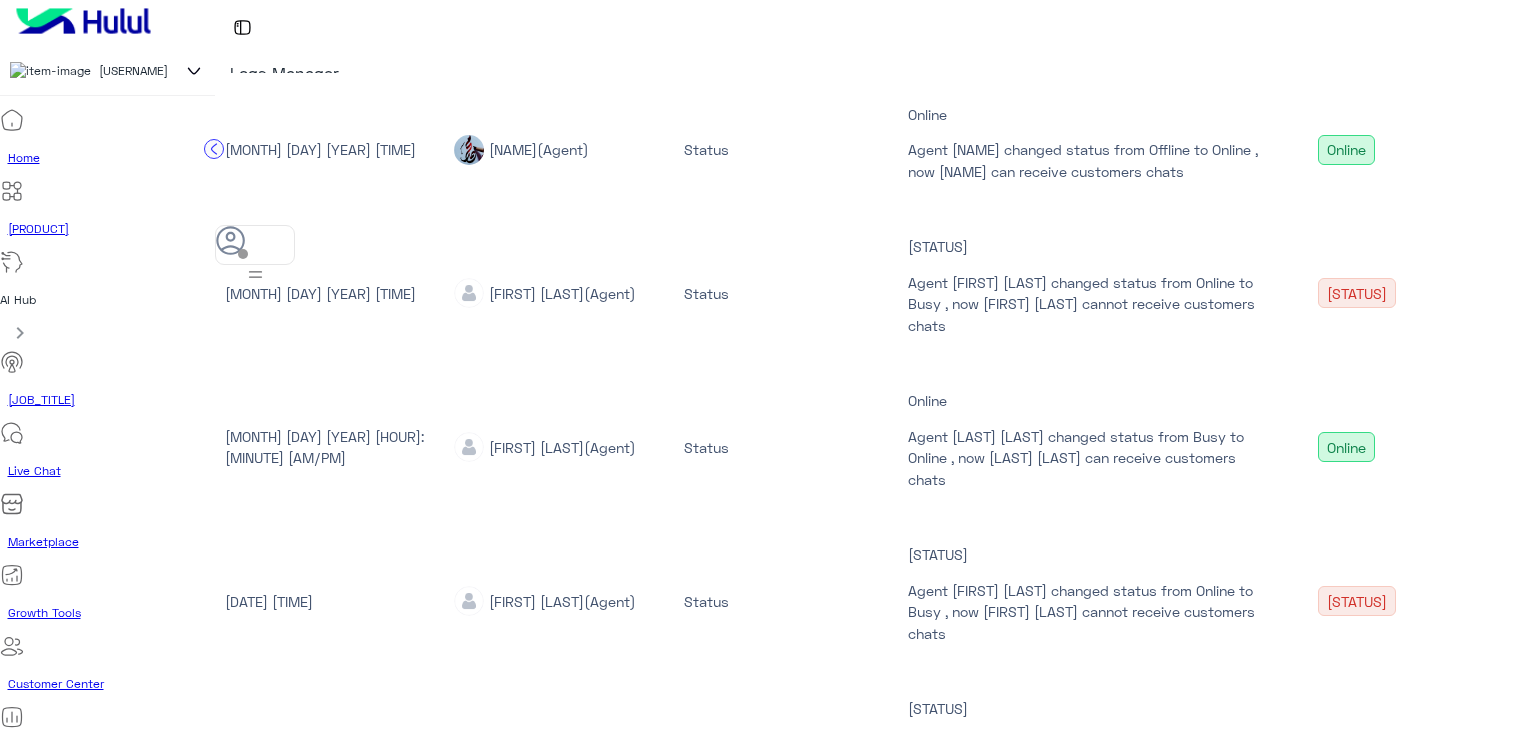 scroll, scrollTop: 1168, scrollLeft: 0, axis: vertical 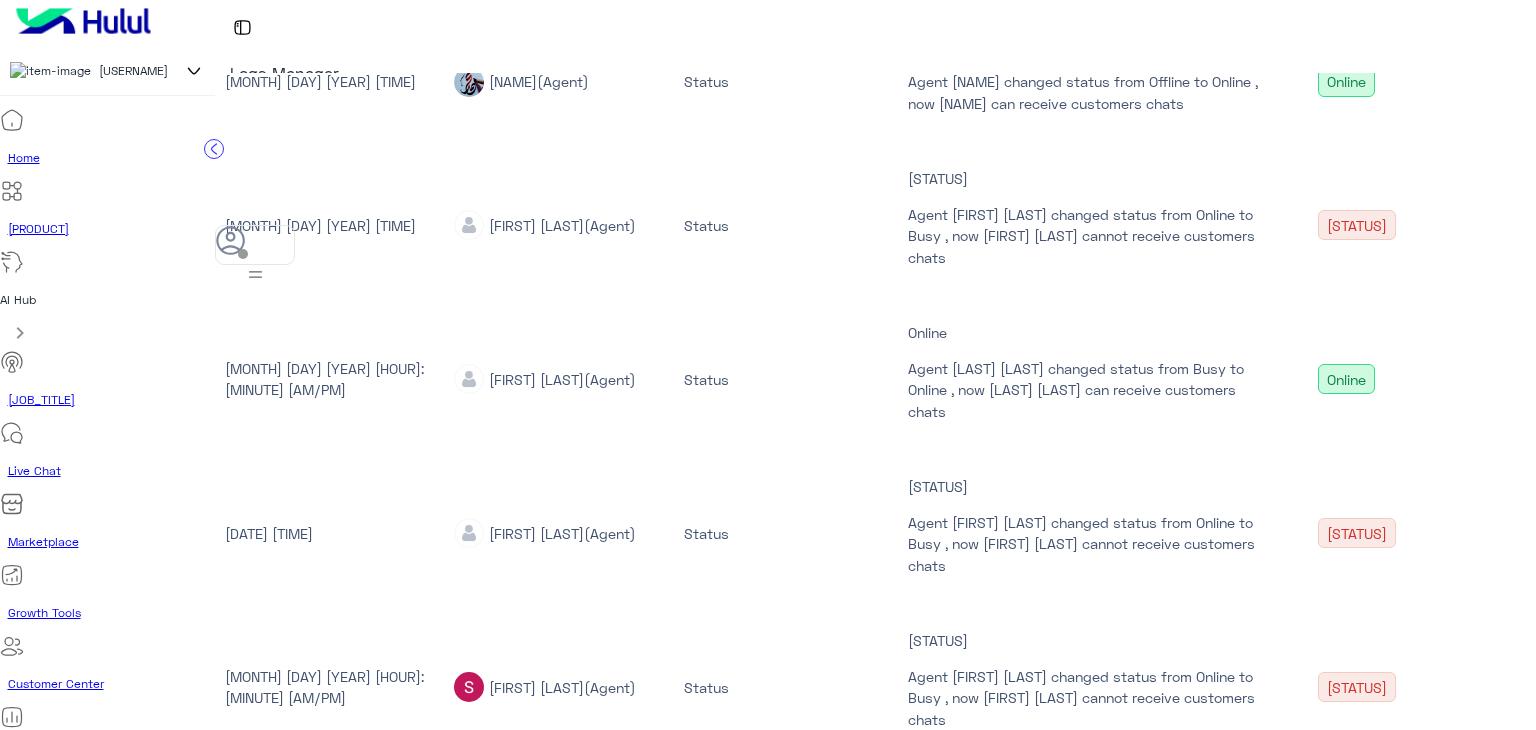 click on "1  2   3   4" at bounding box center [875, 822] 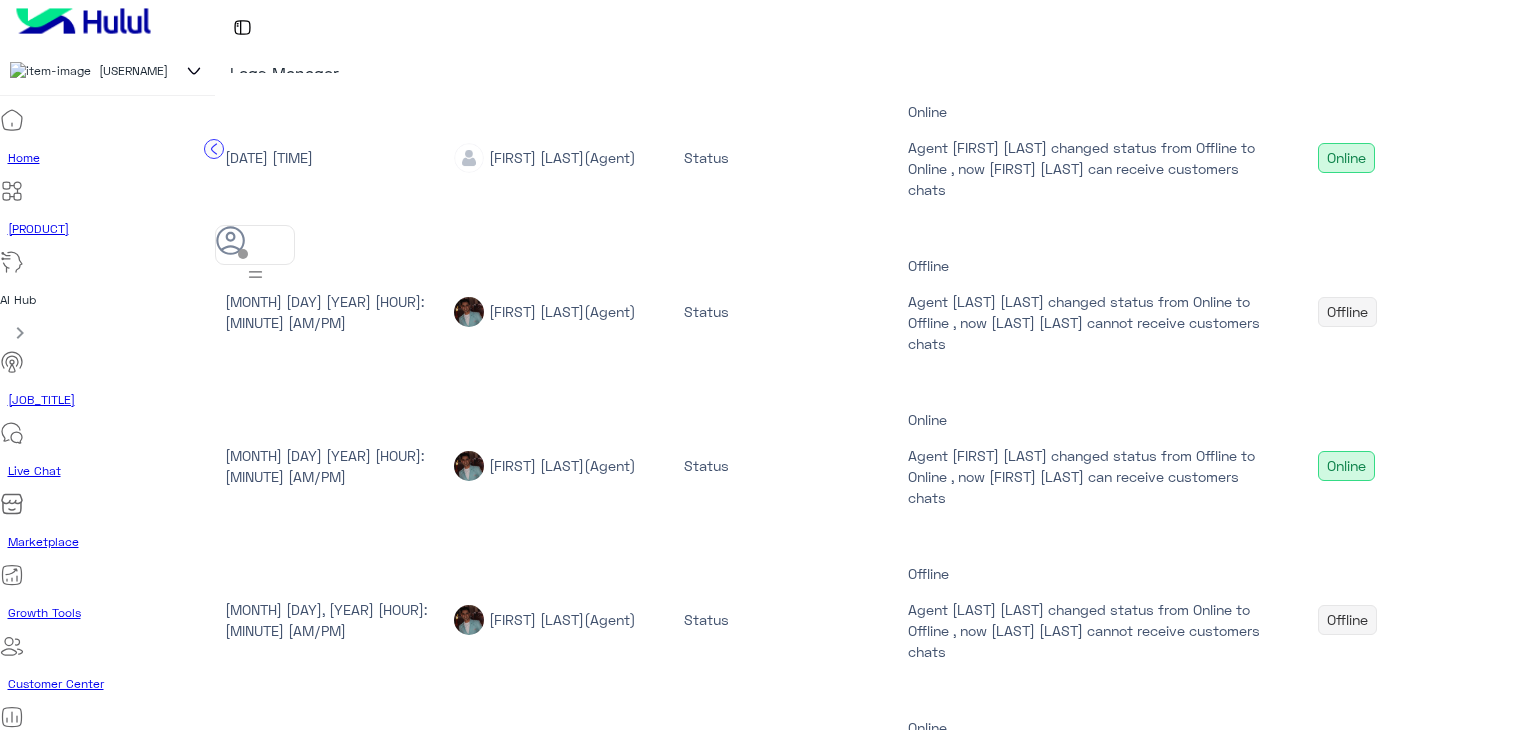 scroll, scrollTop: 1168, scrollLeft: 0, axis: vertical 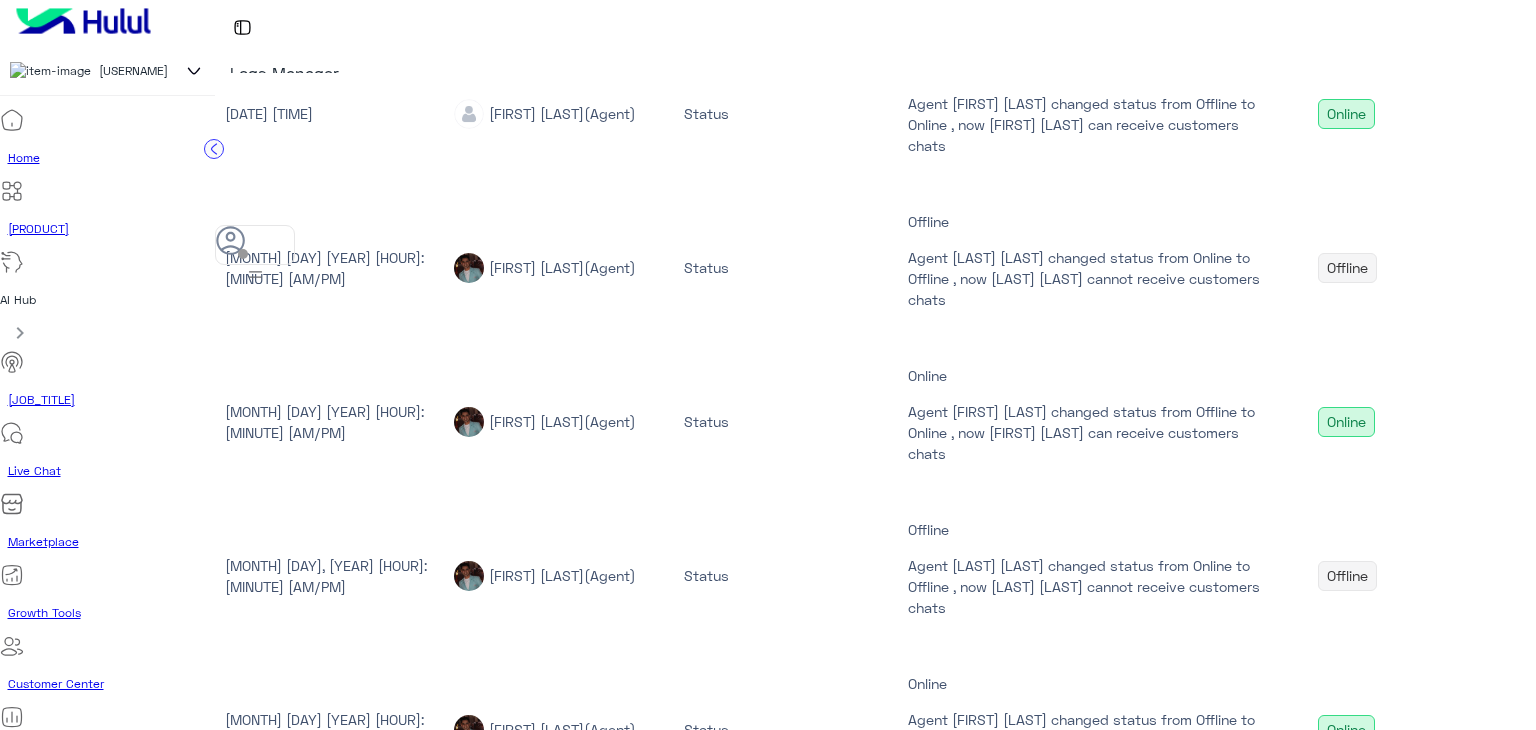 click on "Previous" at bounding box center (271, 827) 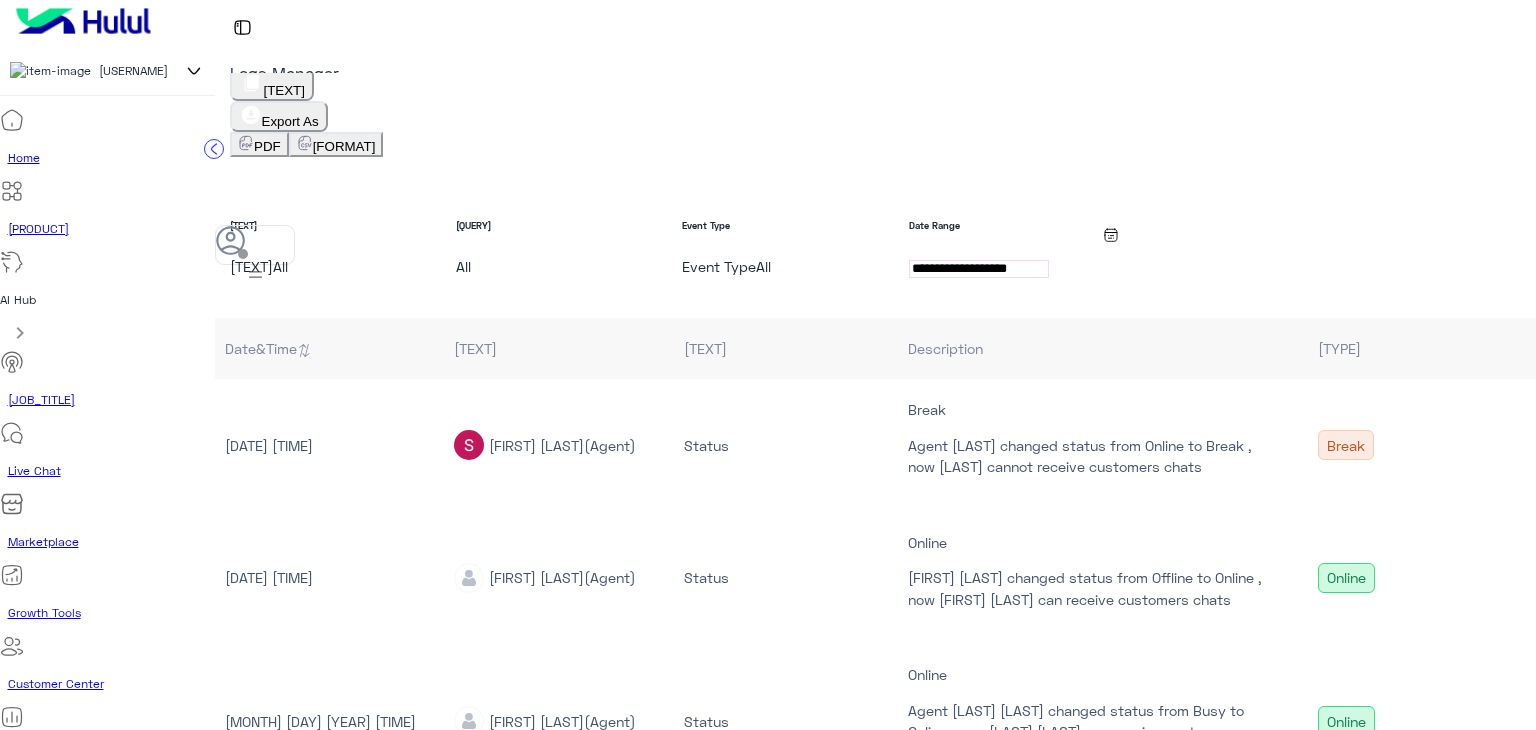 scroll, scrollTop: 0, scrollLeft: 0, axis: both 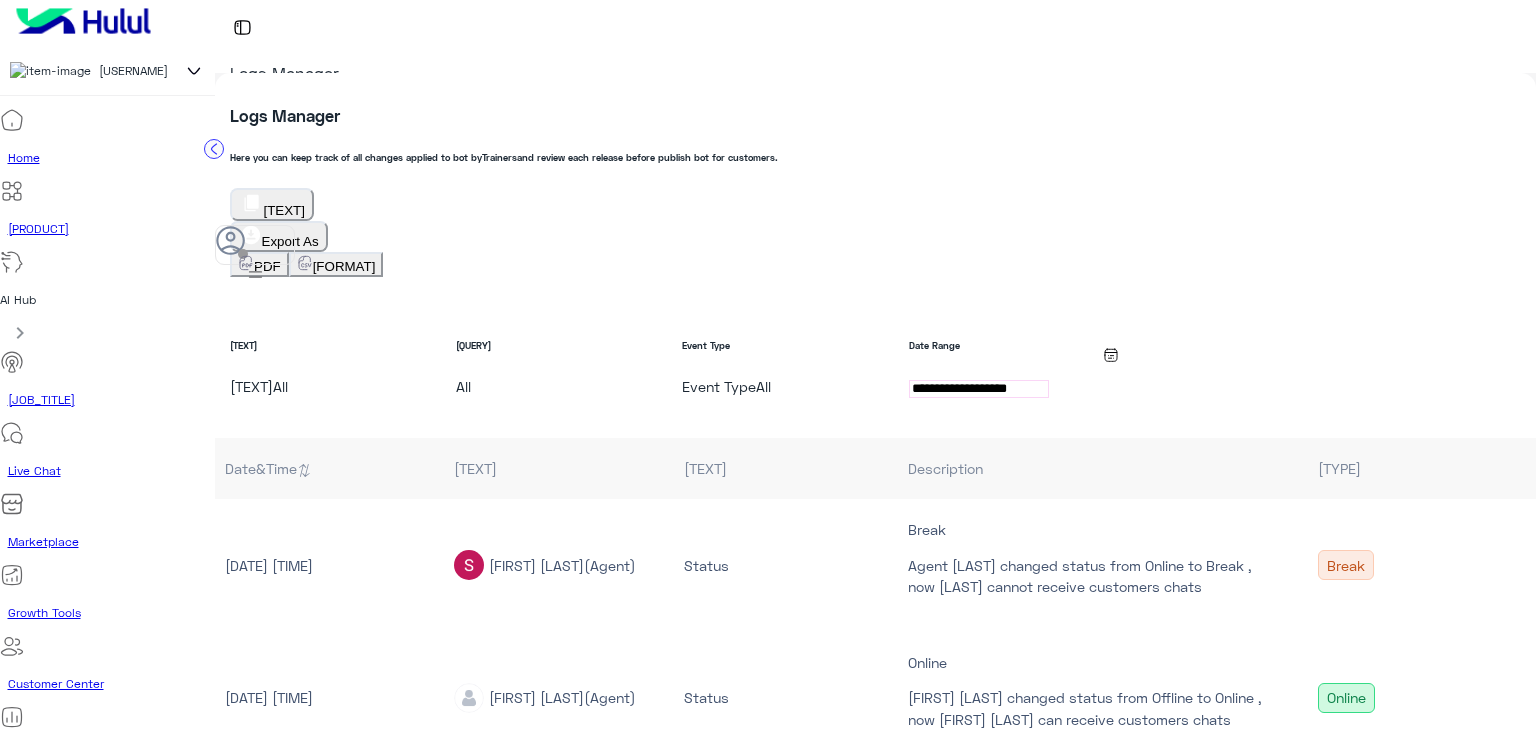 click on "Analytics Center" at bounding box center (112, 755) 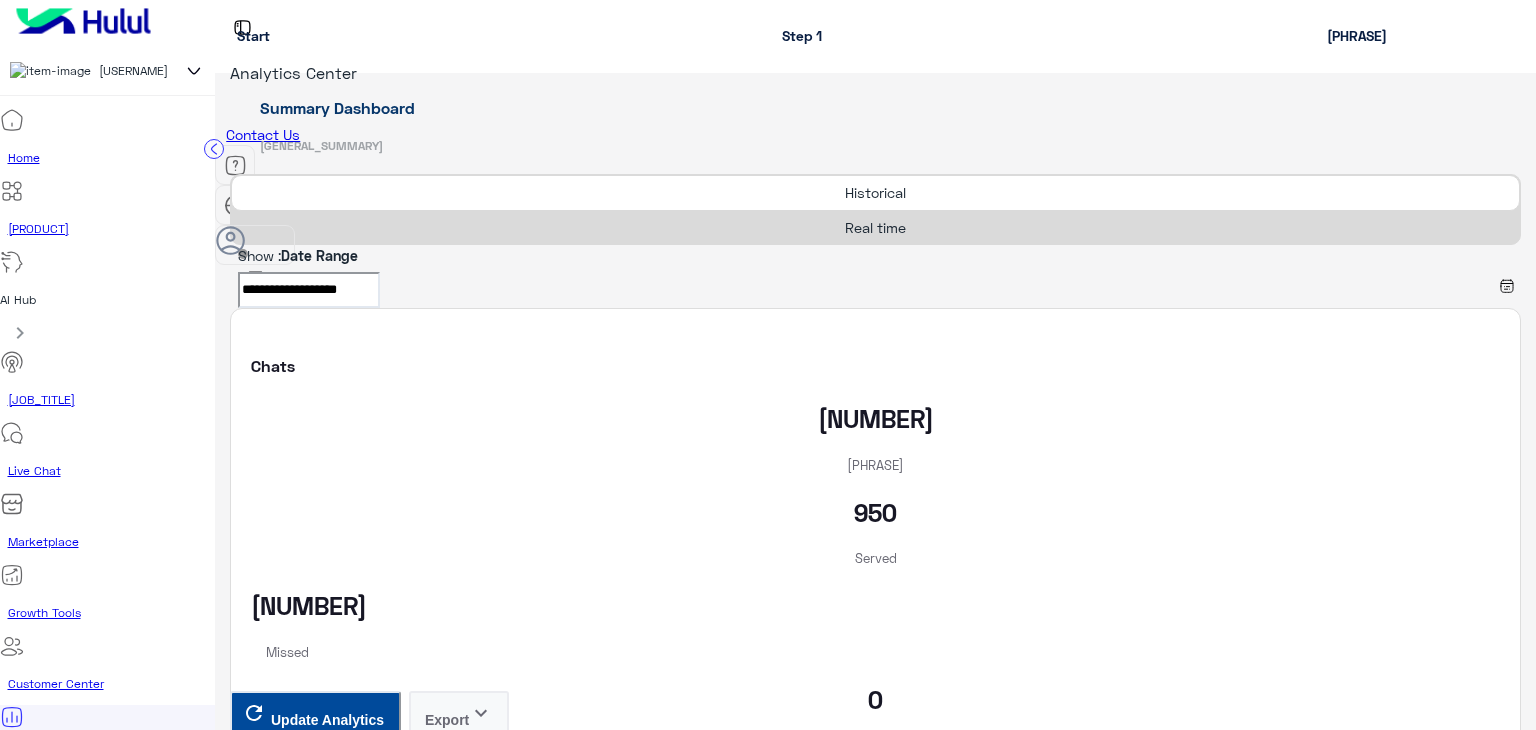 click on "Real time" at bounding box center (875, 227) 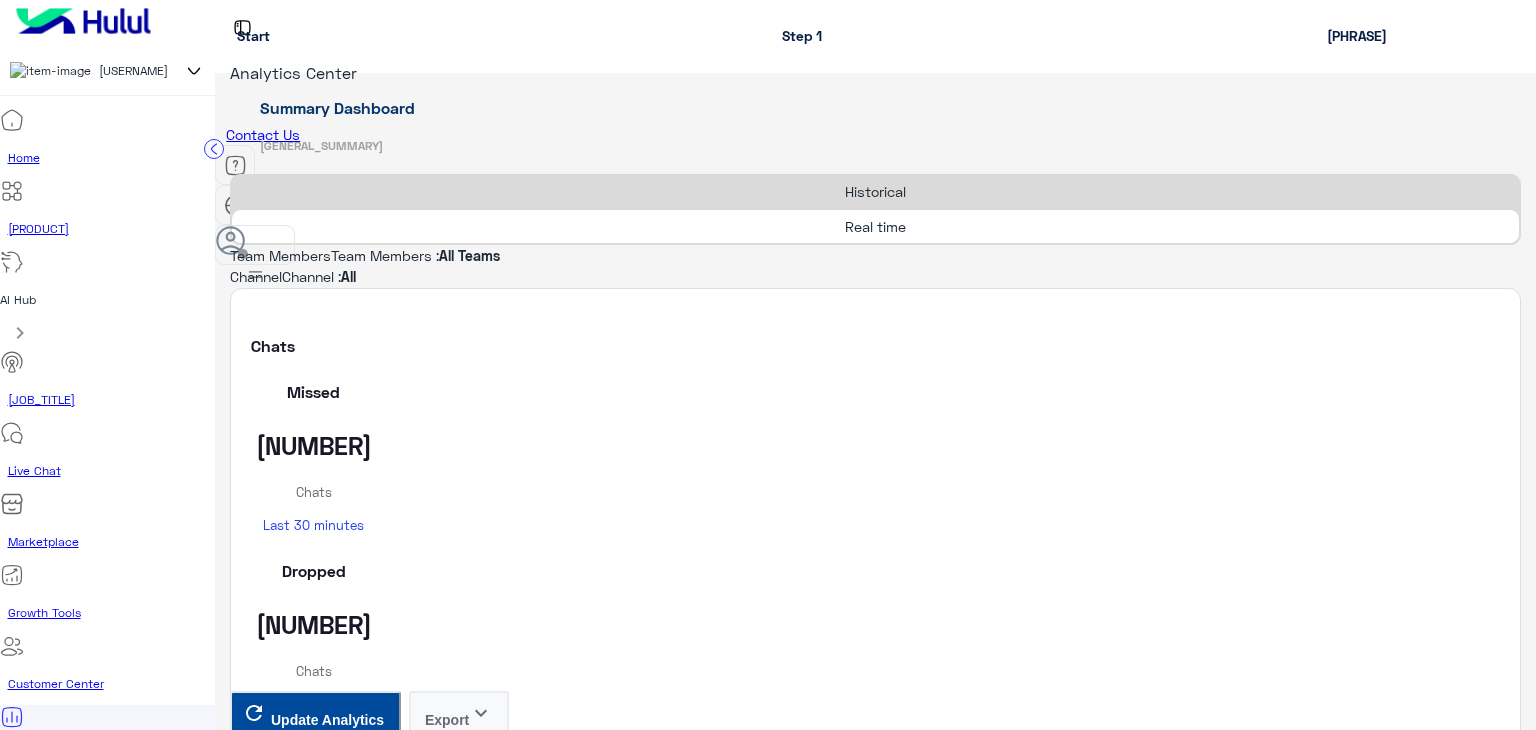 click on "Real time" at bounding box center [875, 226] 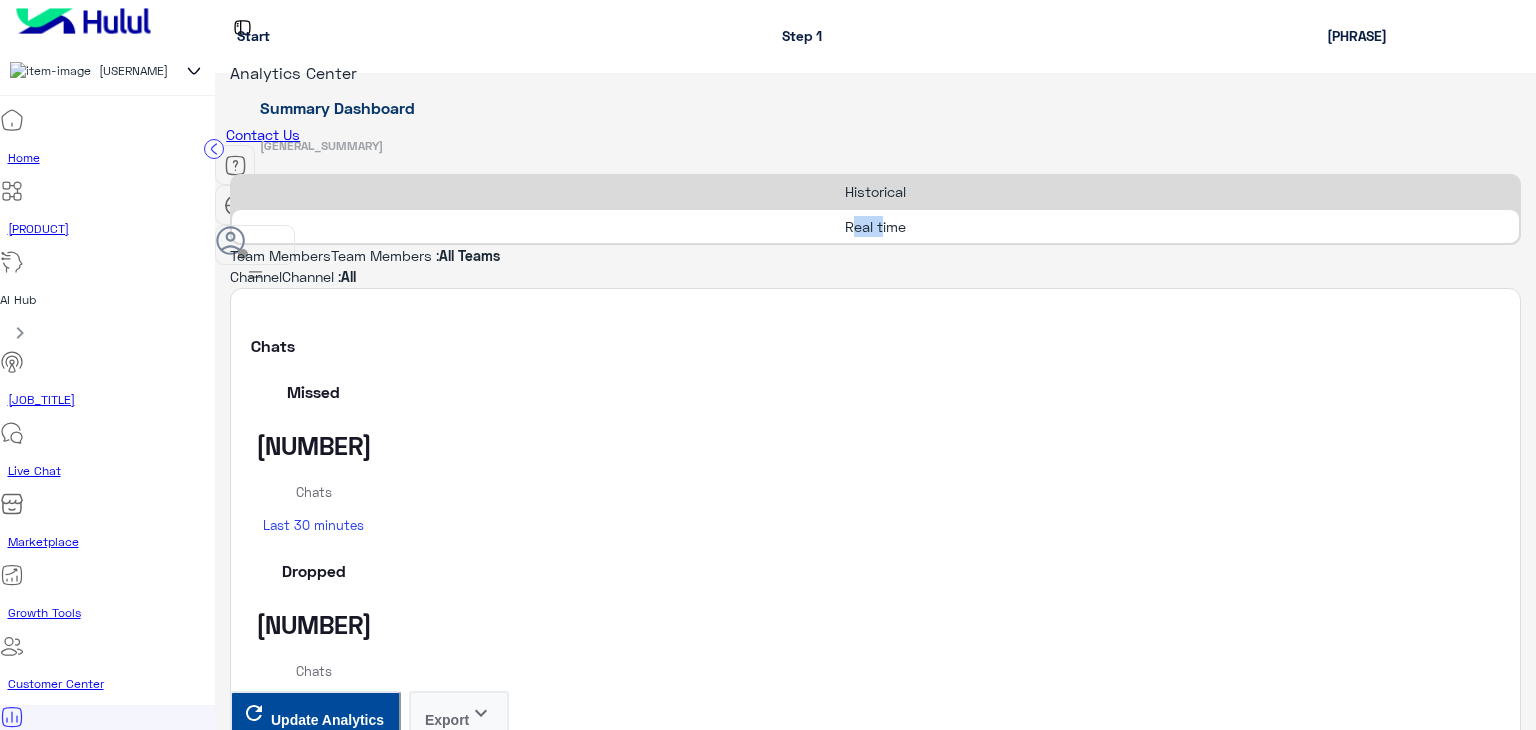 click on "Real time" at bounding box center [875, 226] 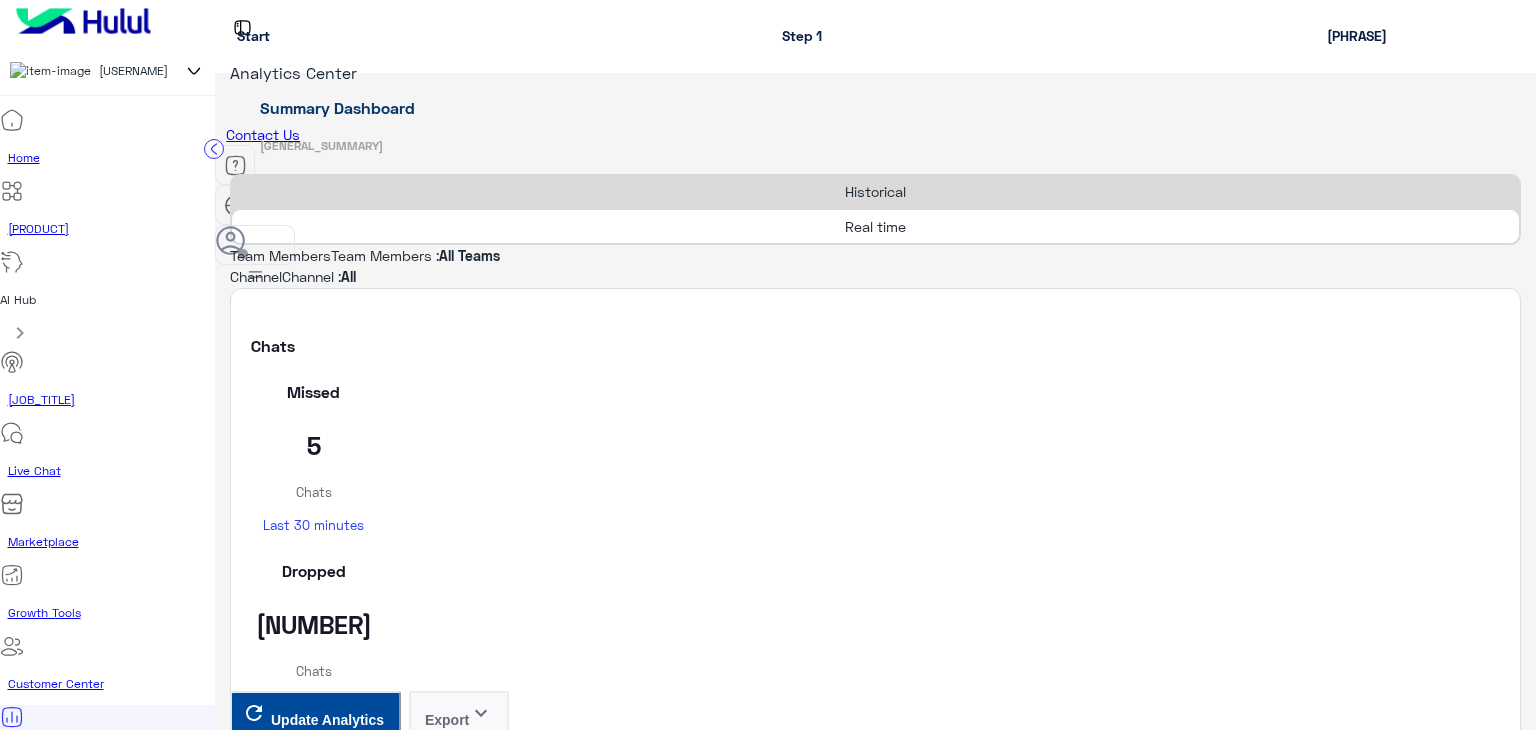click on "Update Analytics" at bounding box center (327, 3968) 